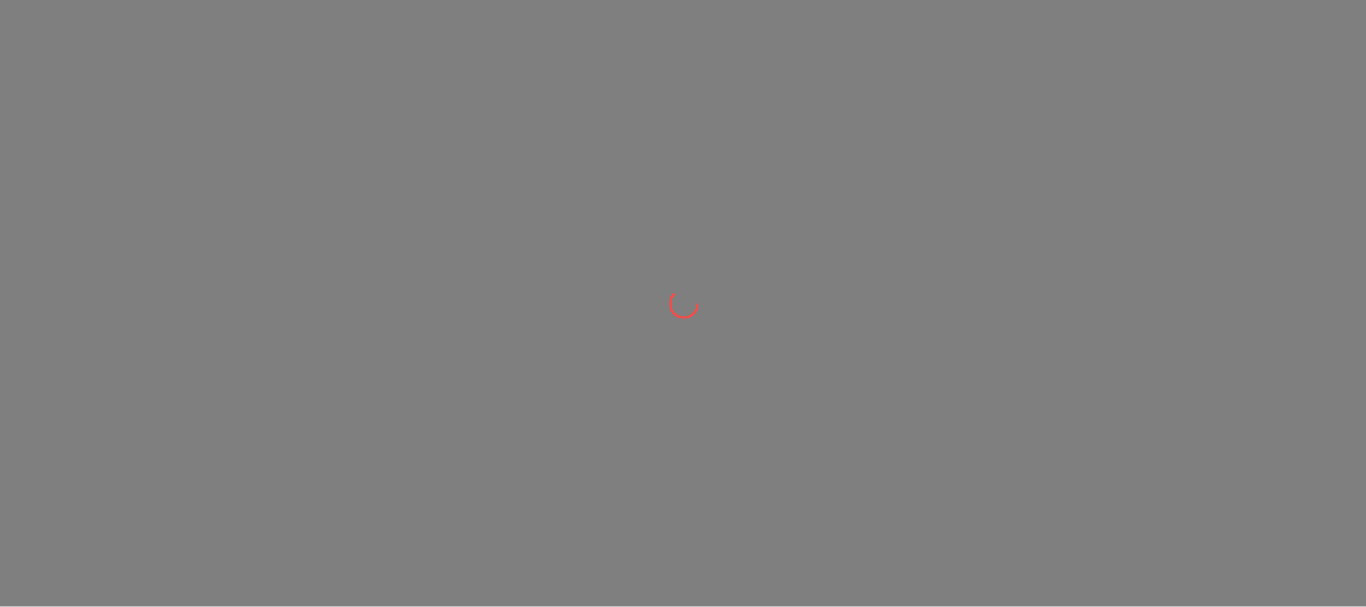 scroll, scrollTop: 0, scrollLeft: 0, axis: both 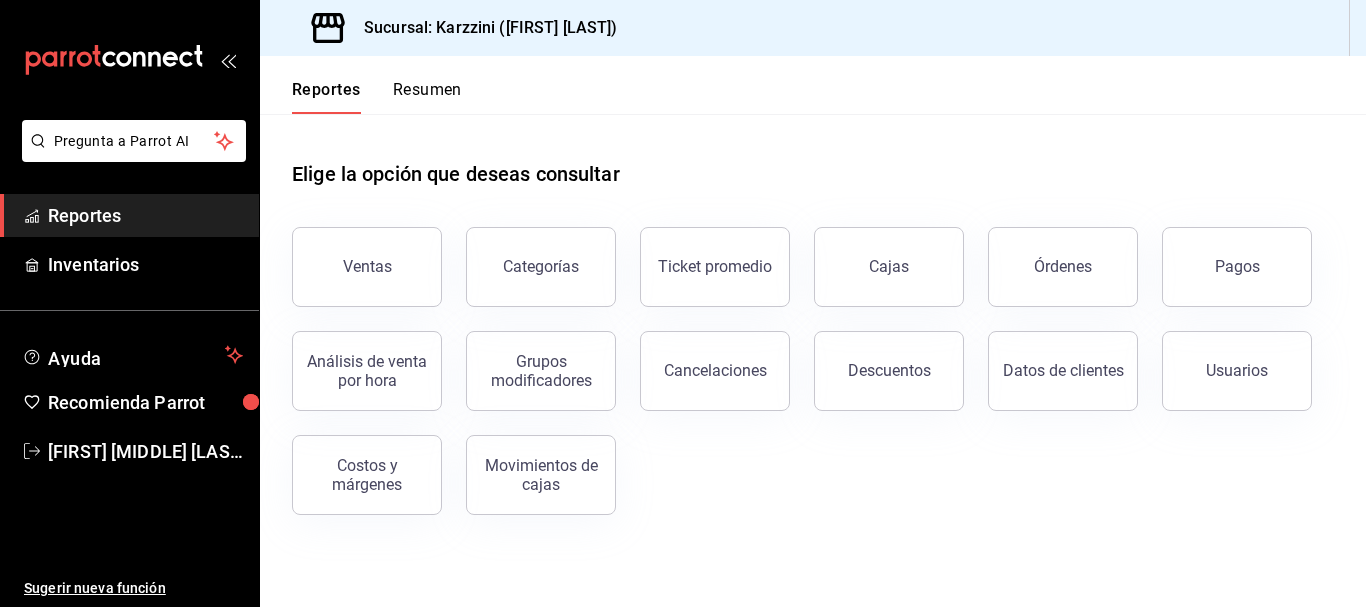 click on "Reportes Resumen" at bounding box center [813, 85] 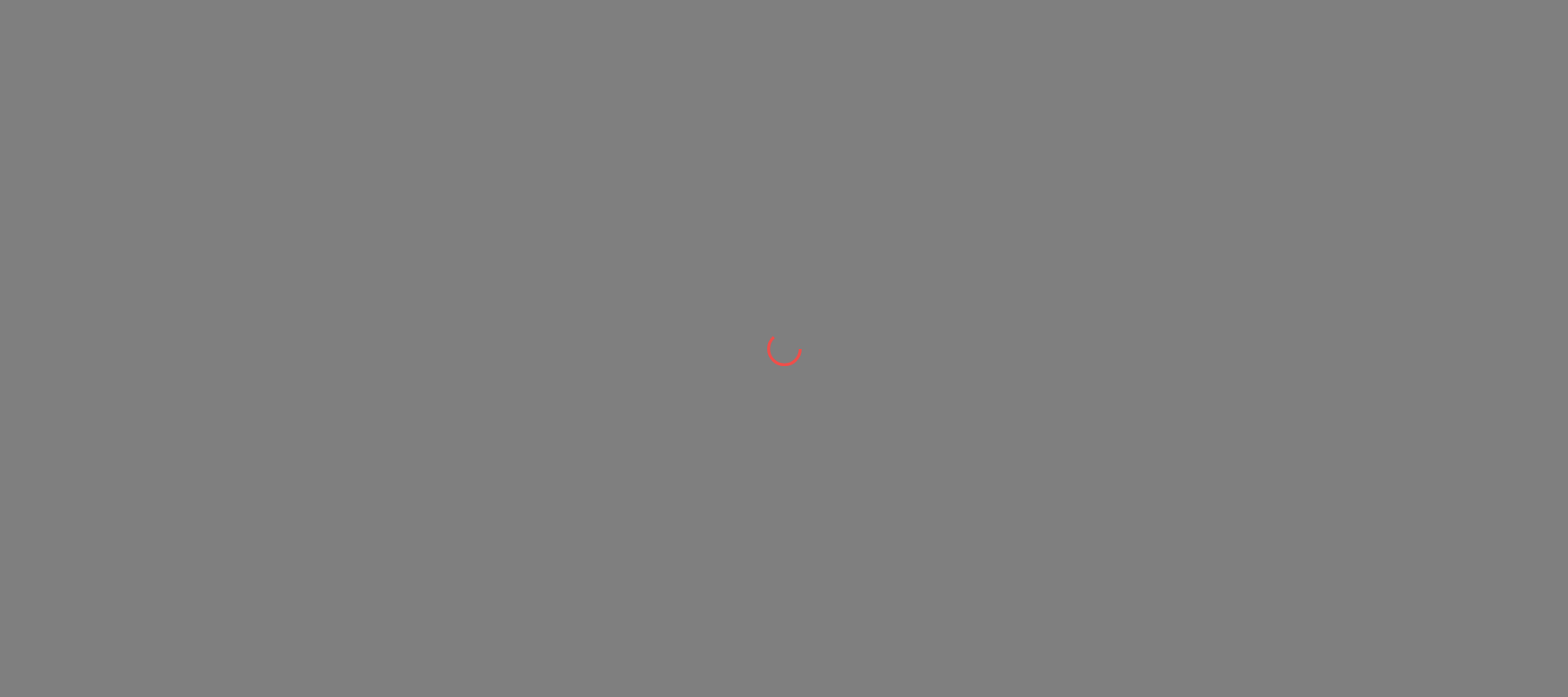 scroll, scrollTop: 0, scrollLeft: 0, axis: both 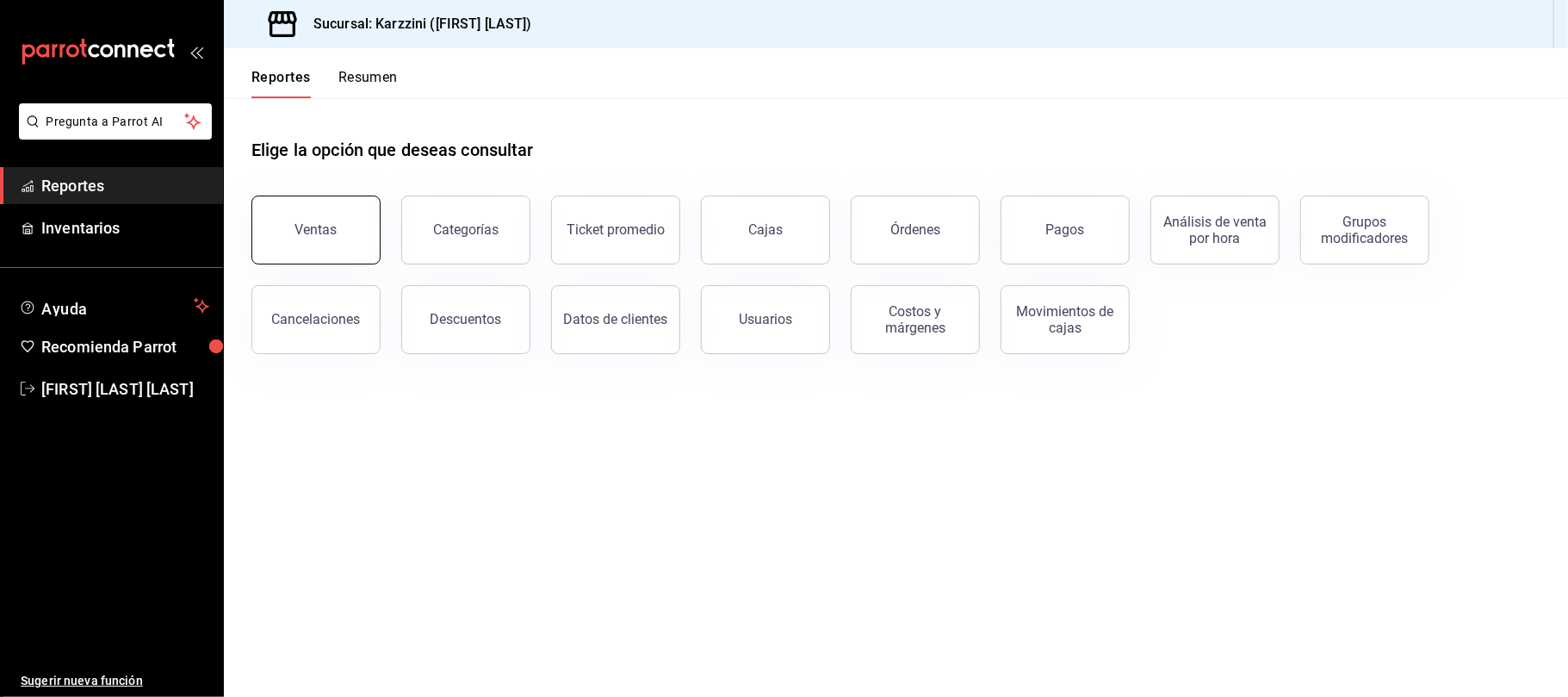 click on "Ventas" at bounding box center [316, 229] 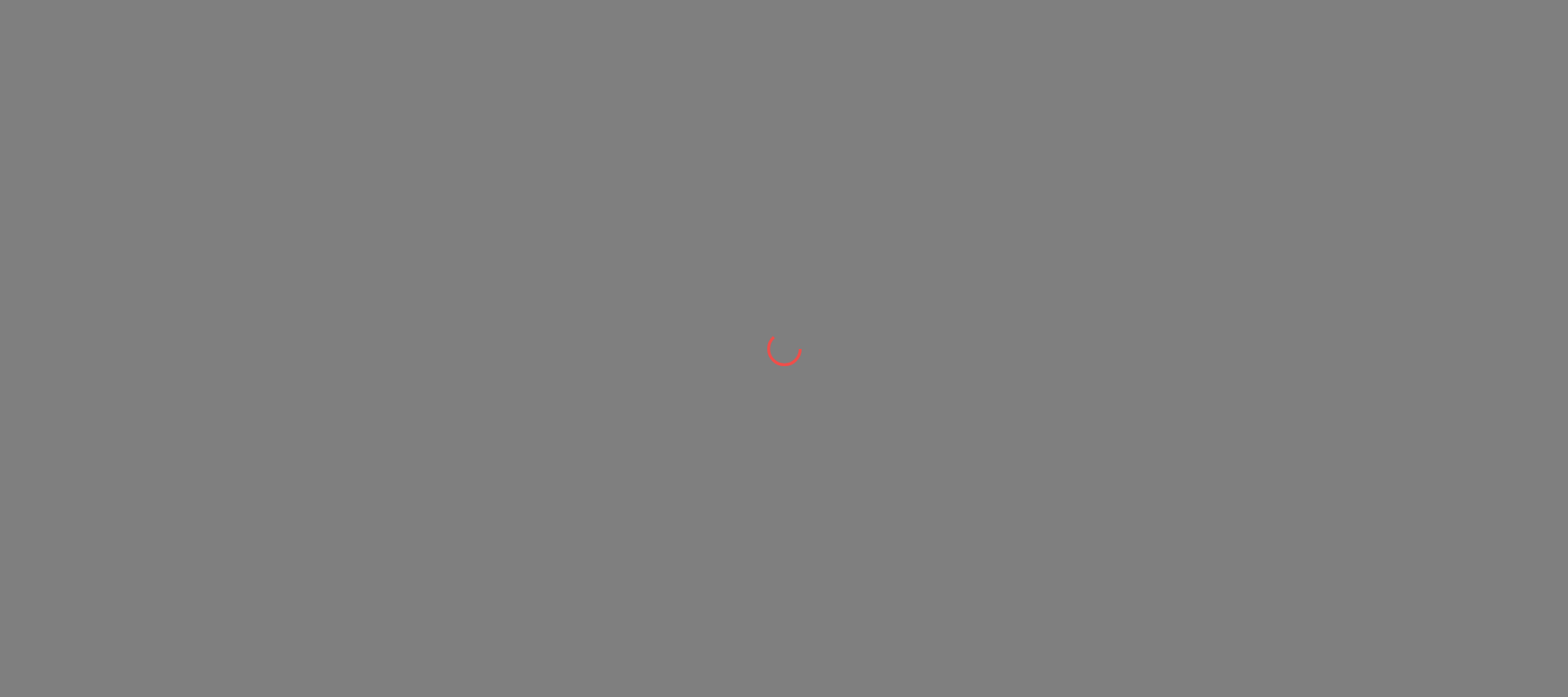scroll, scrollTop: 0, scrollLeft: 0, axis: both 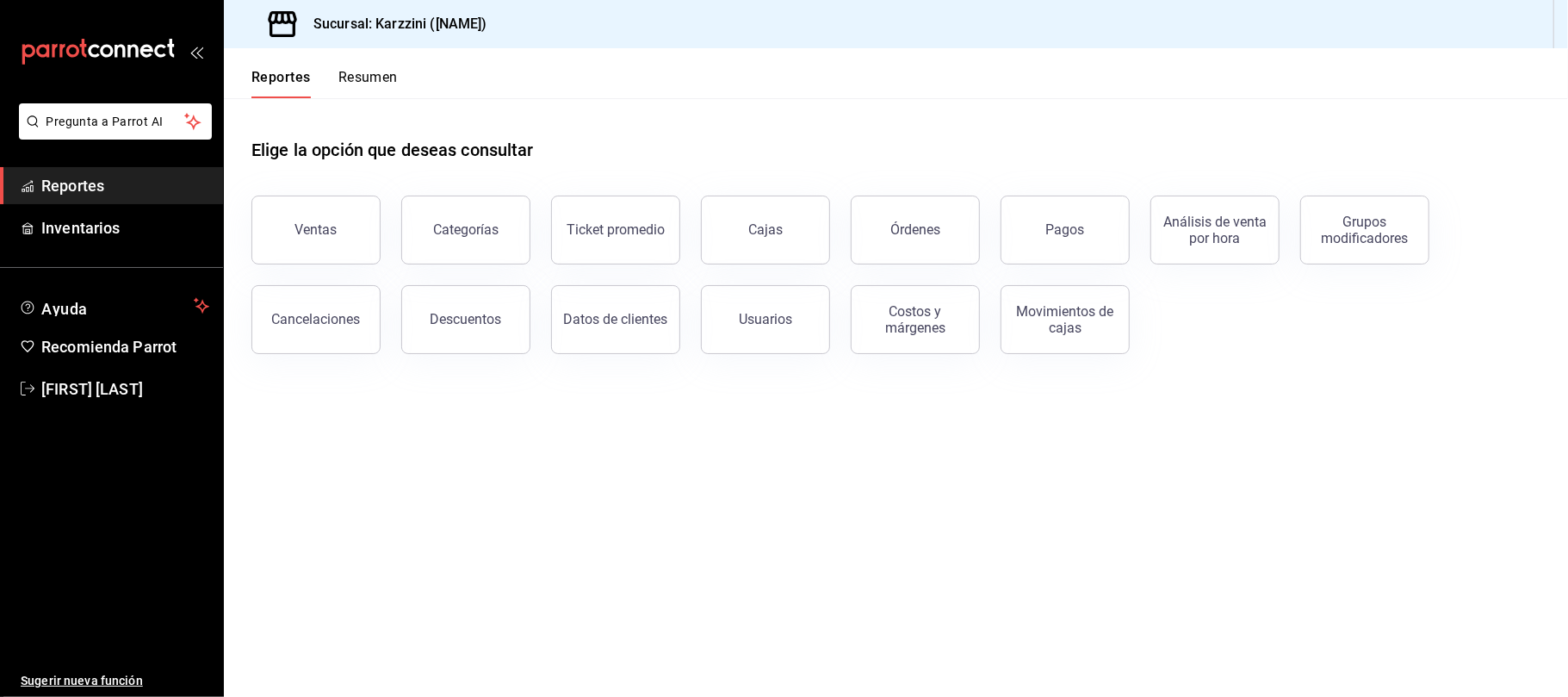 click on "Descuentos" at bounding box center (466, 320) 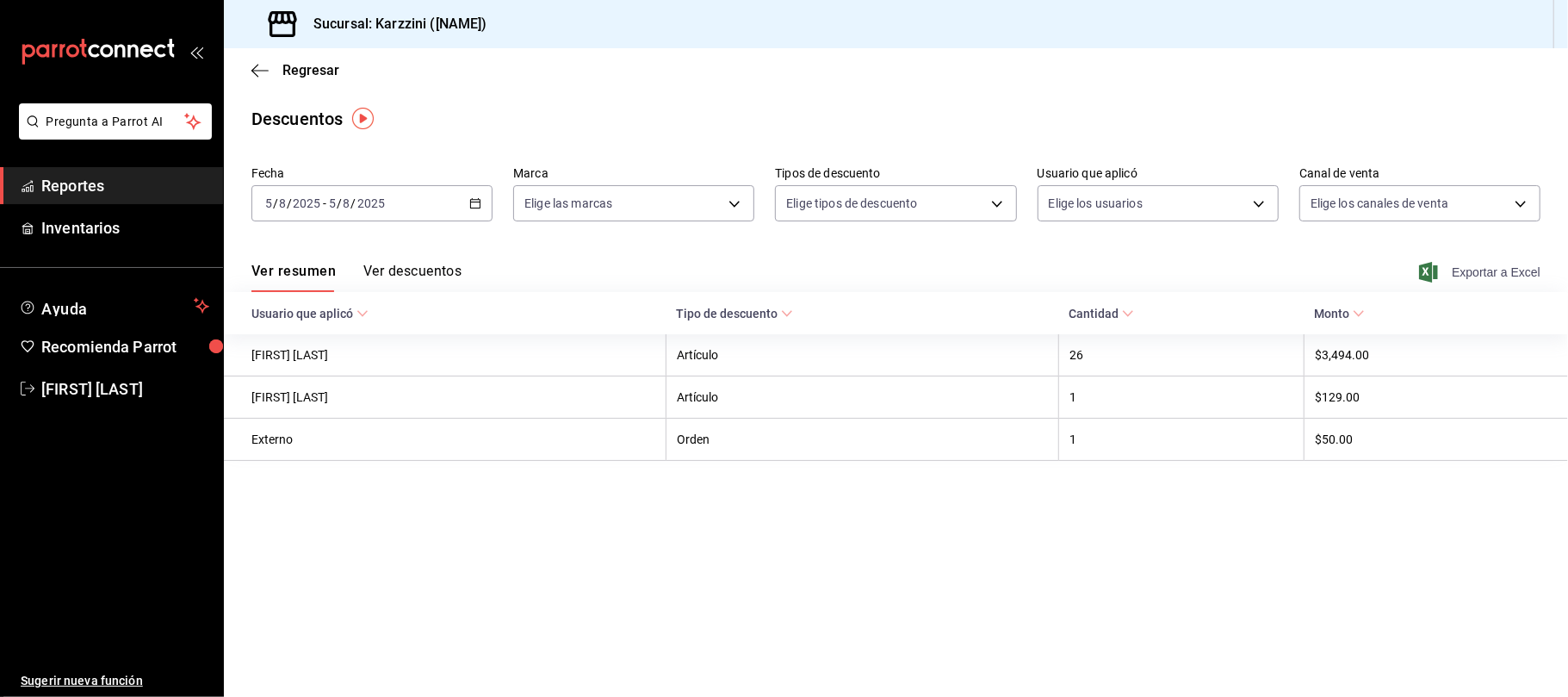 click on "Exportar a Excel" at bounding box center [1481, 272] 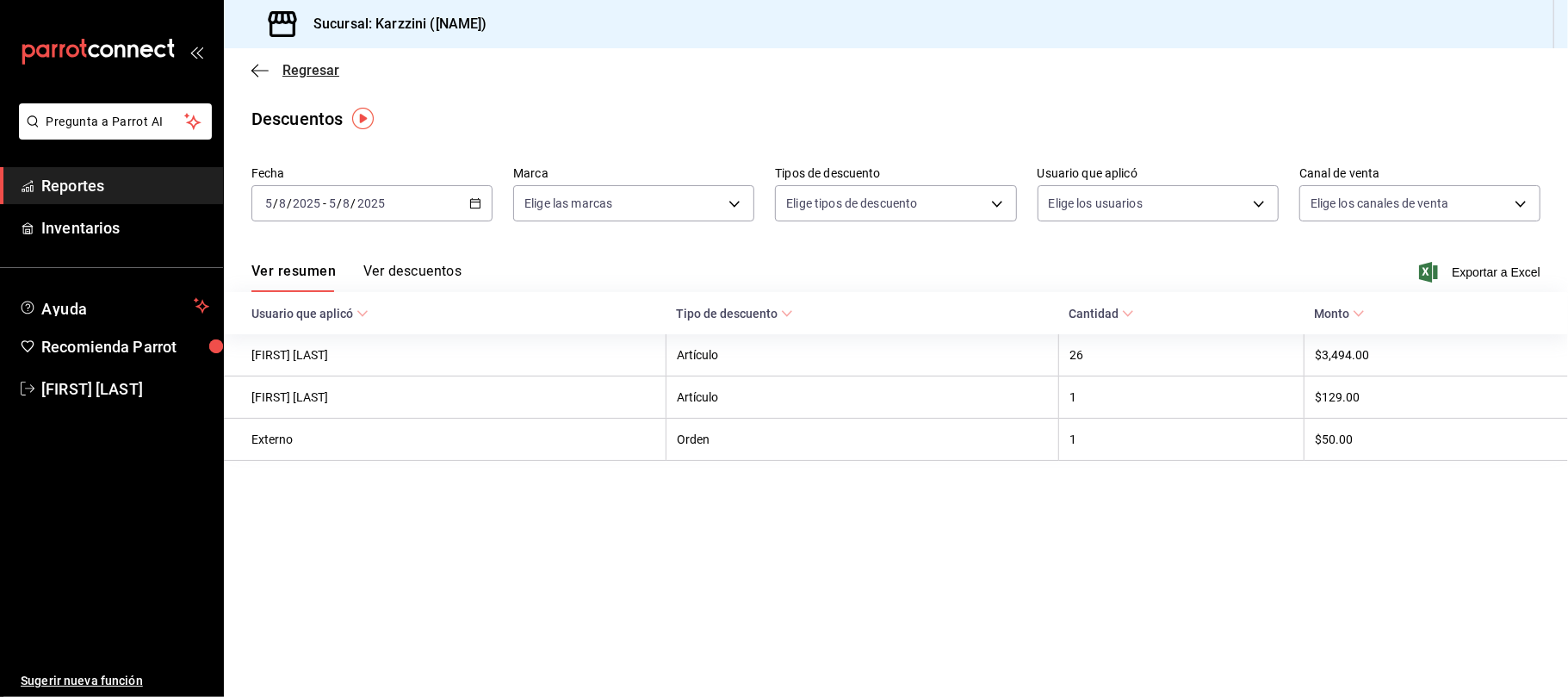 click on "Regresar" at bounding box center (311, 70) 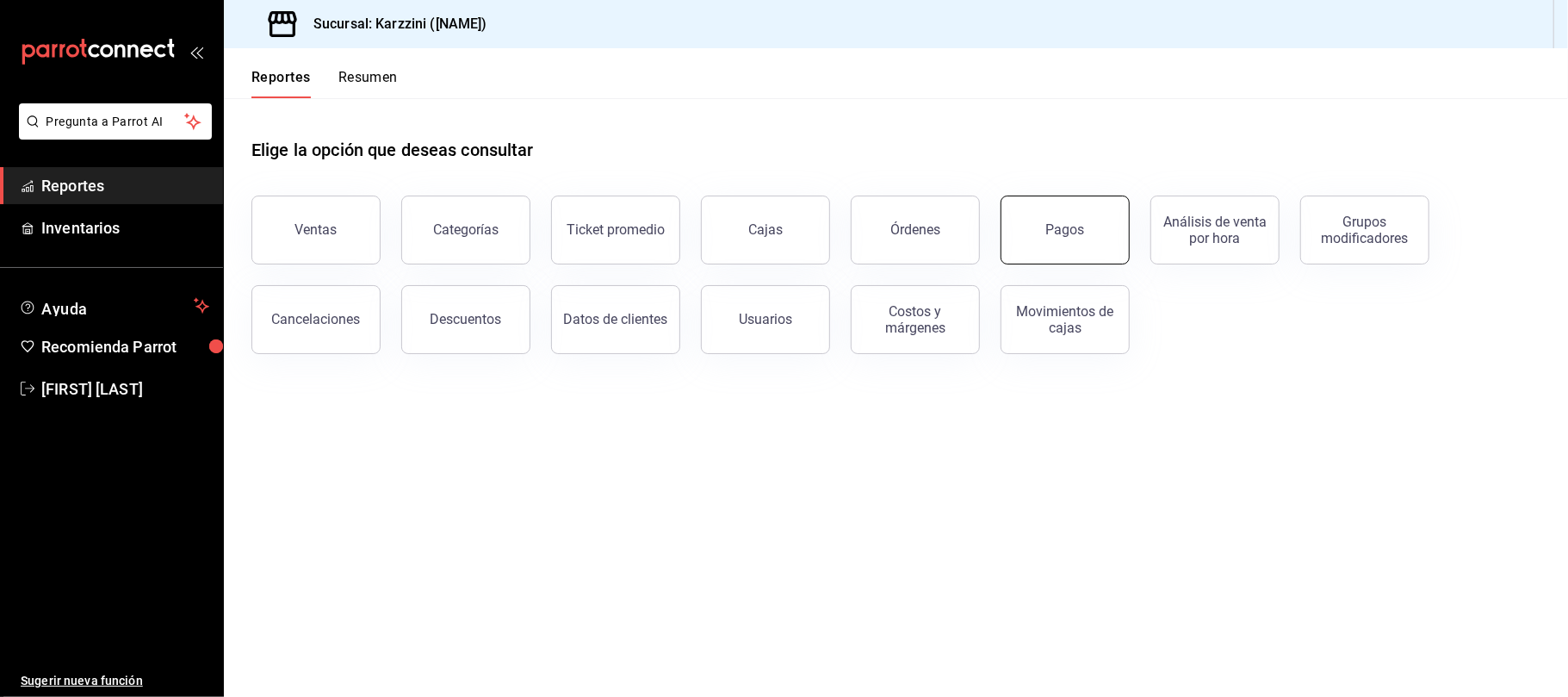 click on "Pagos" at bounding box center (1065, 230) 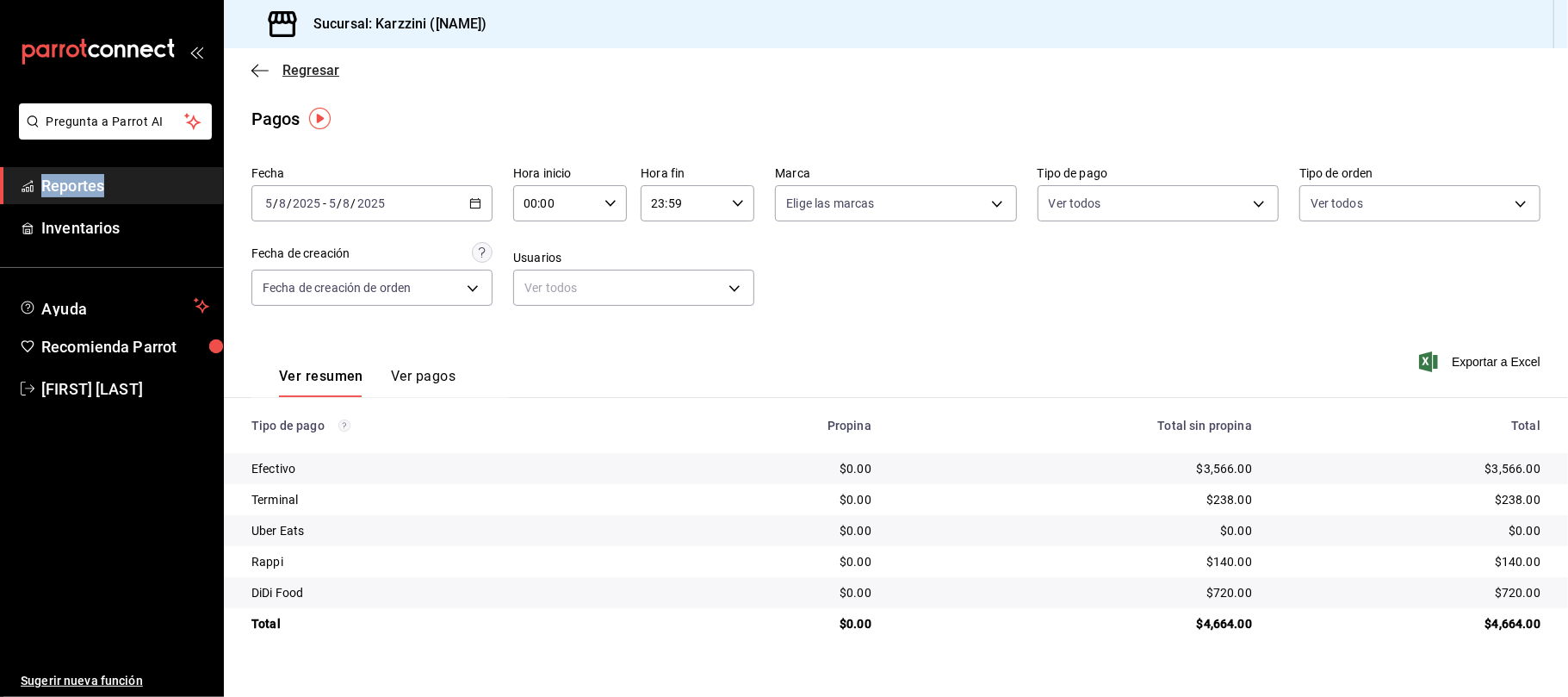 click on "Regresar" at bounding box center [311, 70] 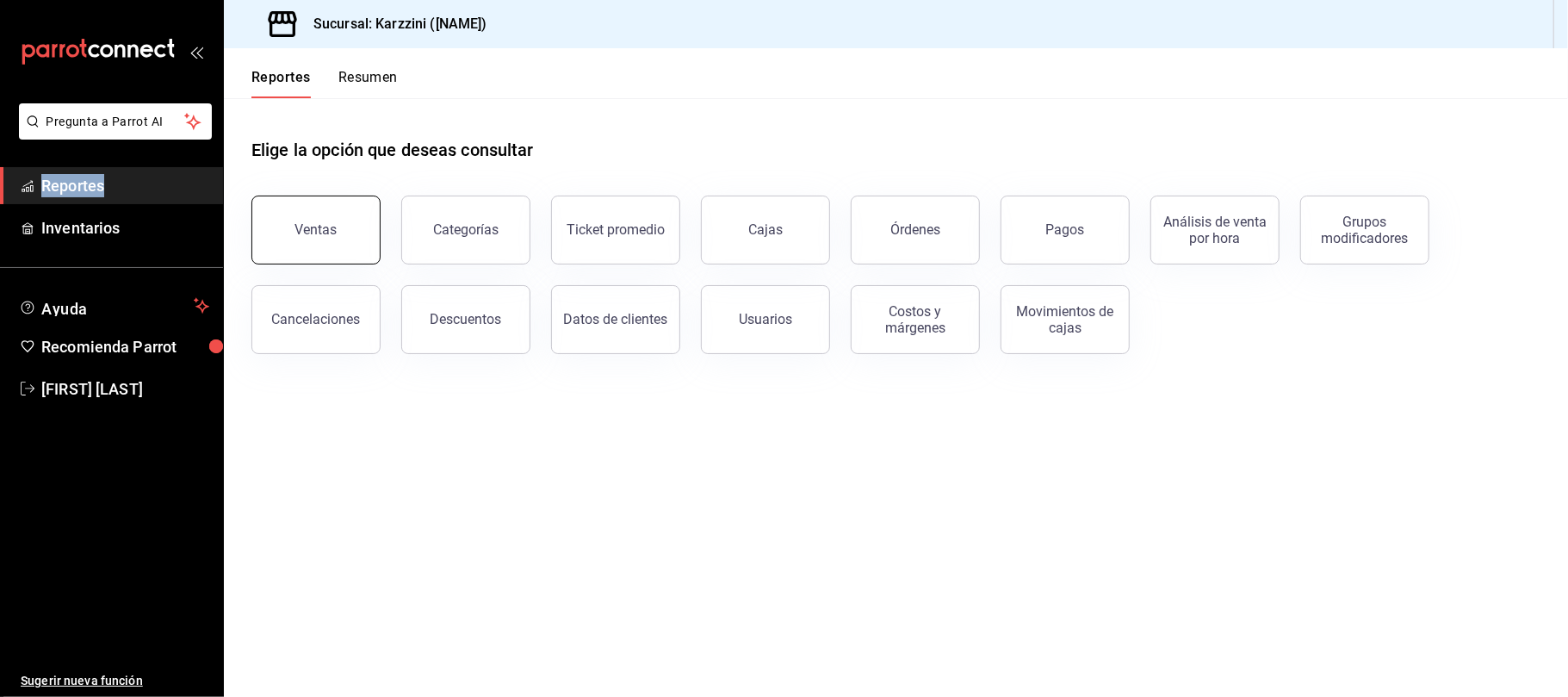 click on "Ventas" at bounding box center [316, 230] 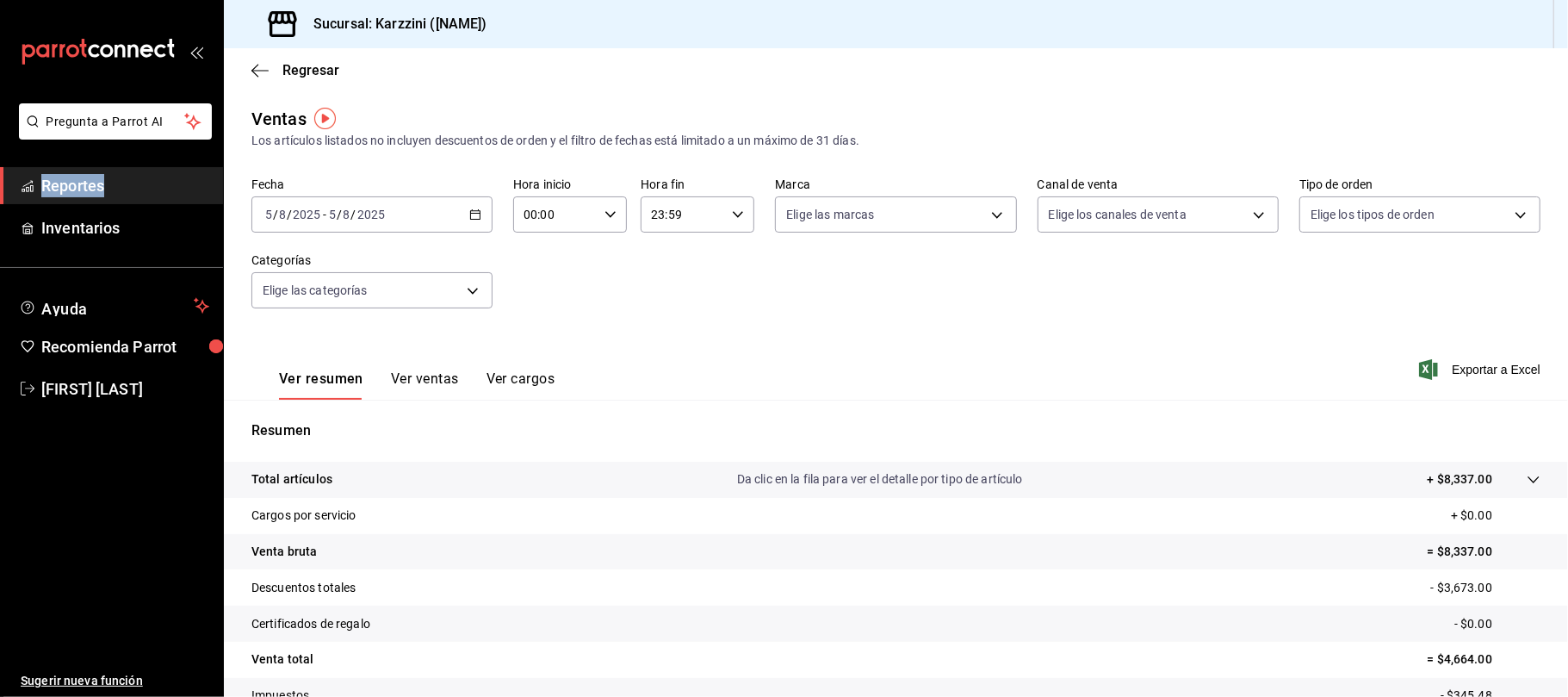 click on "Ver ventas" at bounding box center [425, 385] 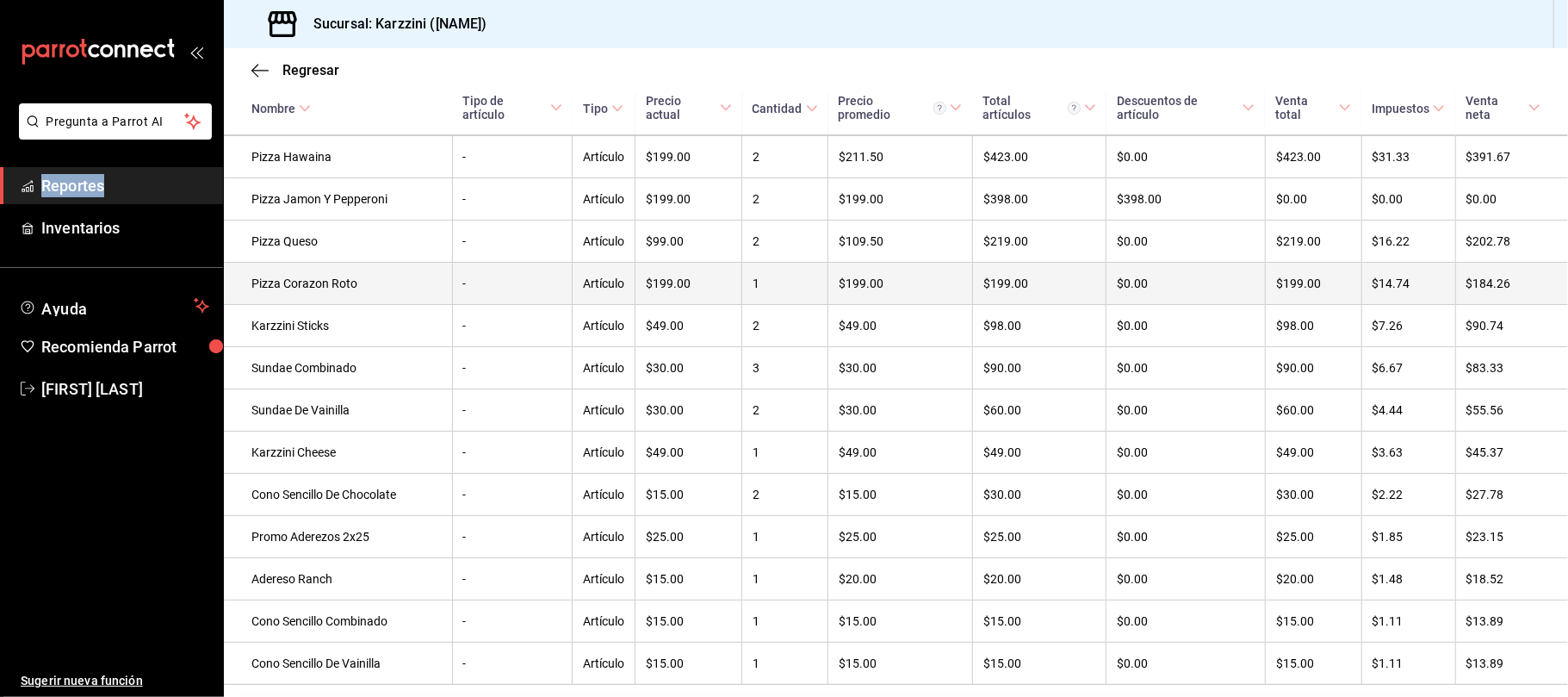 scroll, scrollTop: 567, scrollLeft: 0, axis: vertical 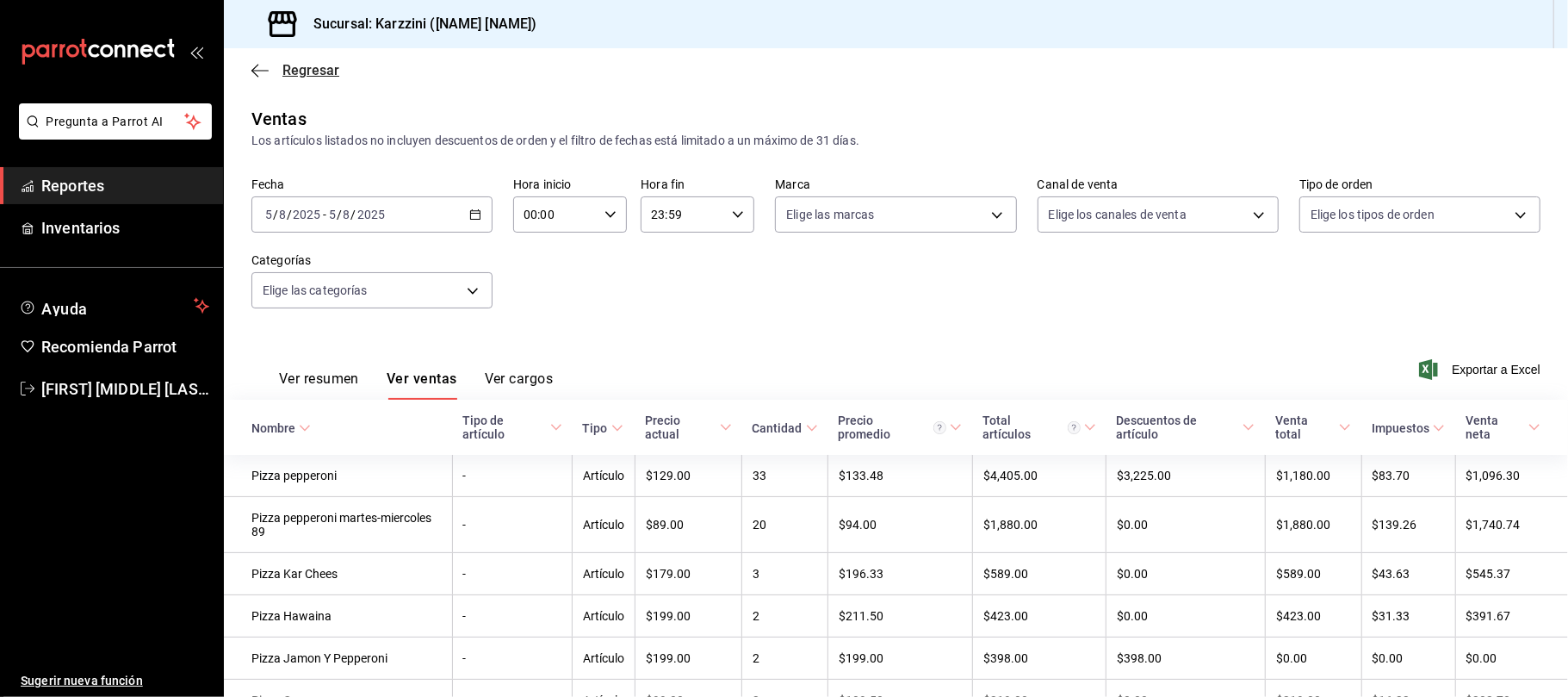 click on "Regresar" at bounding box center [311, 70] 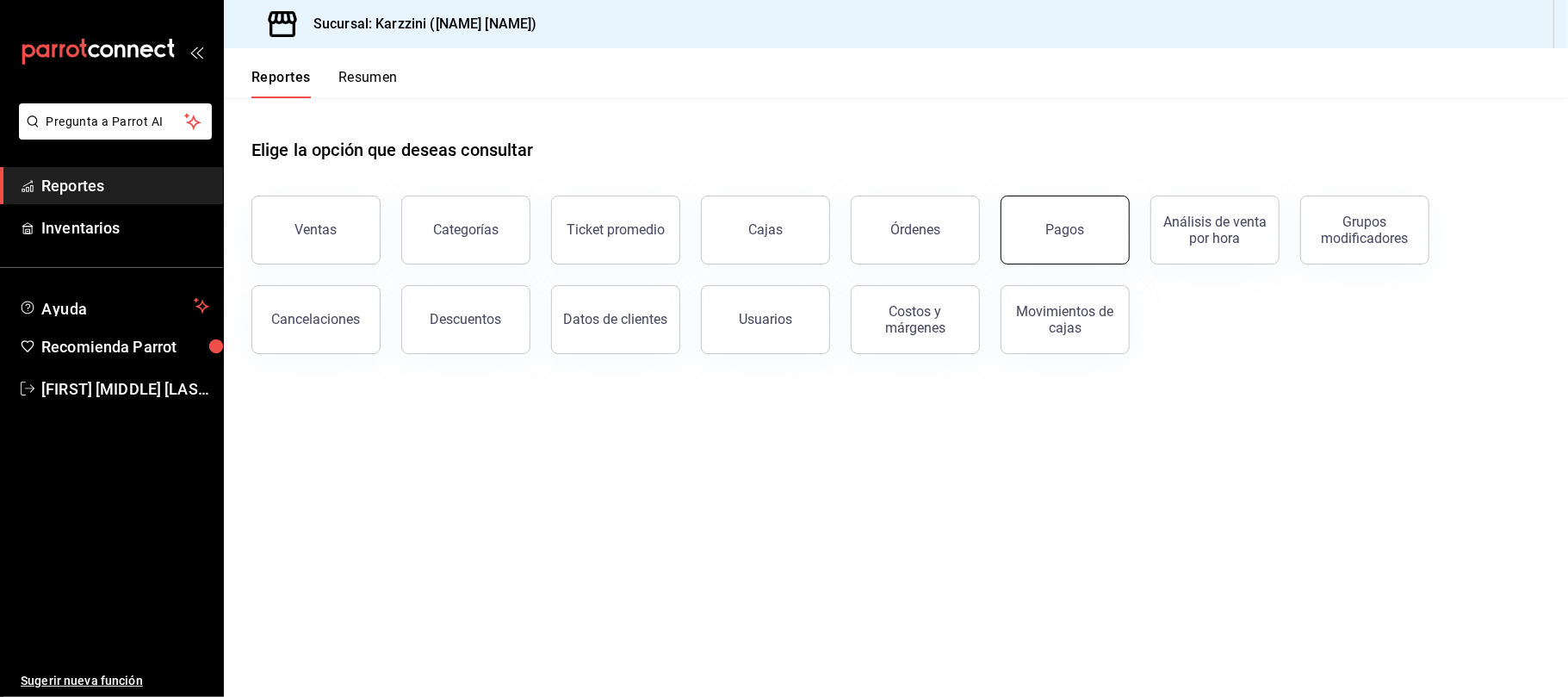 click on "Pagos" at bounding box center (1065, 230) 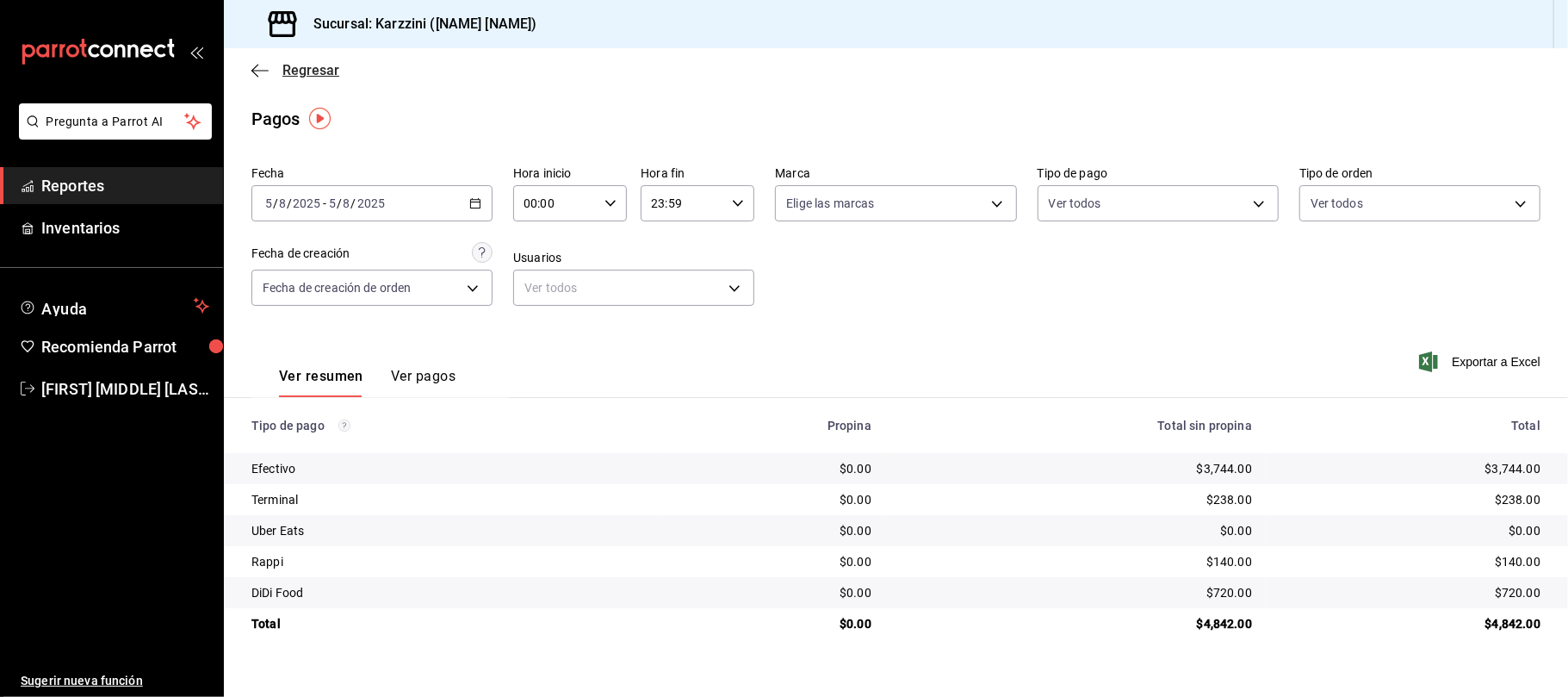 click on "Regresar" at bounding box center [311, 70] 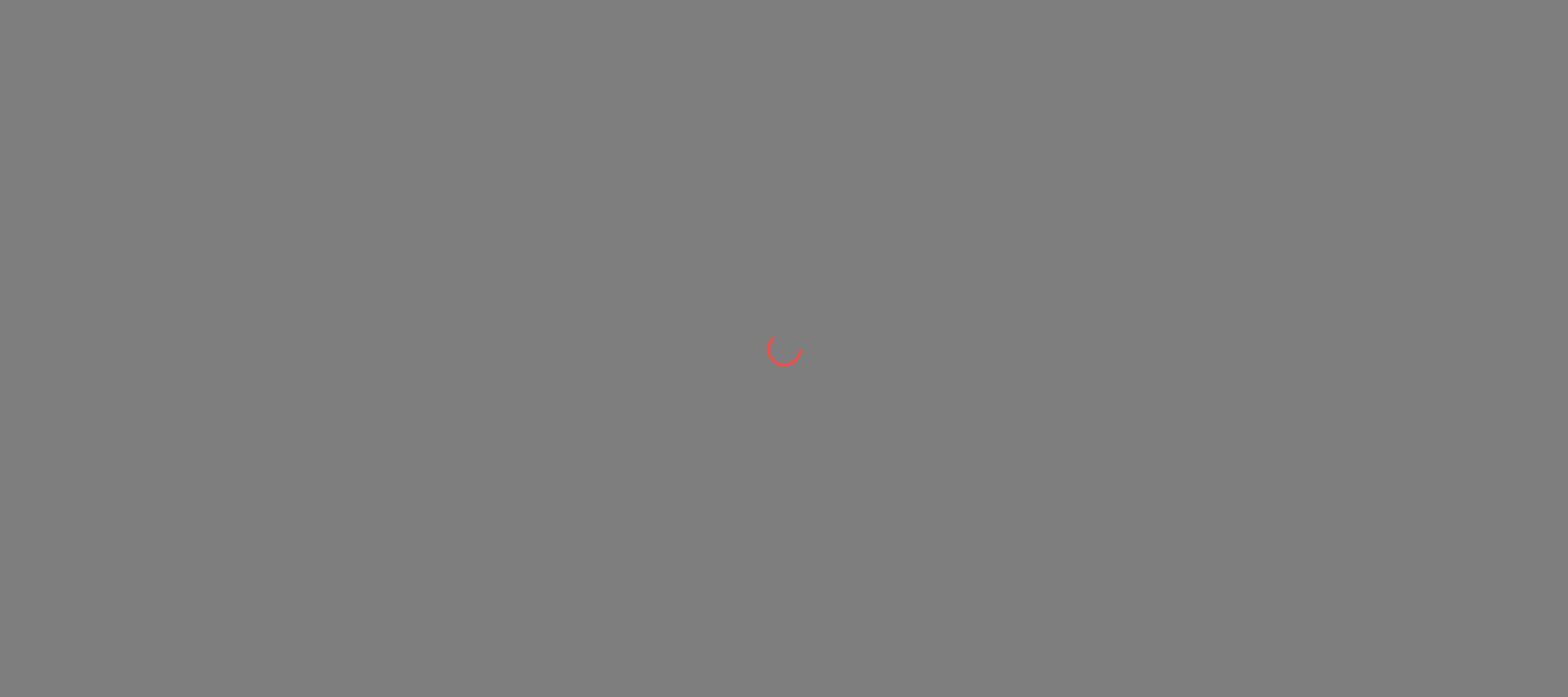 scroll, scrollTop: 0, scrollLeft: 0, axis: both 